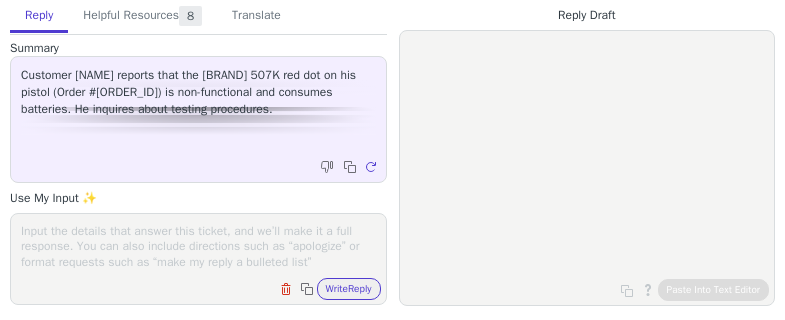 scroll, scrollTop: 0, scrollLeft: 0, axis: both 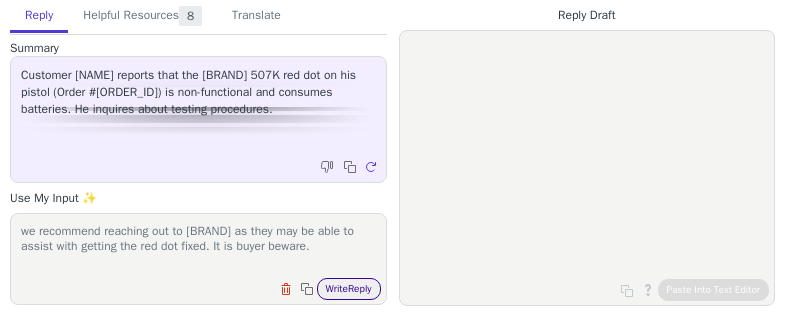 type on "we recommend reaching out to Holosun as they may be able to assist with getting the red dot fixed. It is buyer beware." 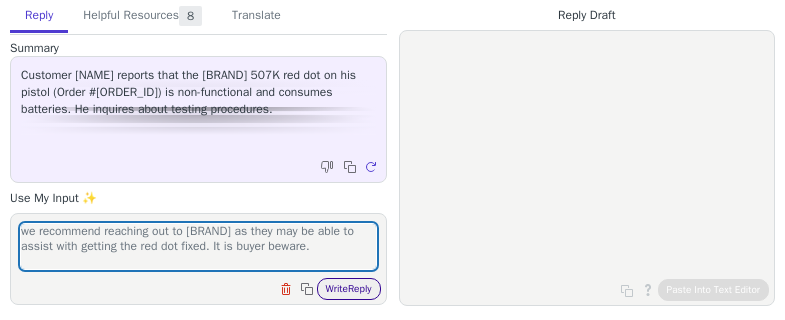 click on "Write  Reply" at bounding box center (349, 289) 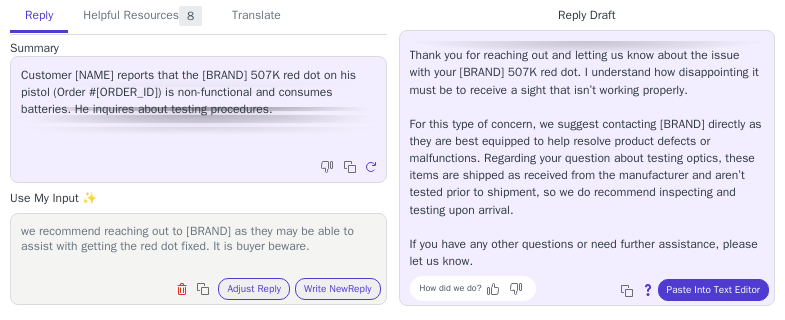 scroll, scrollTop: 45, scrollLeft: 0, axis: vertical 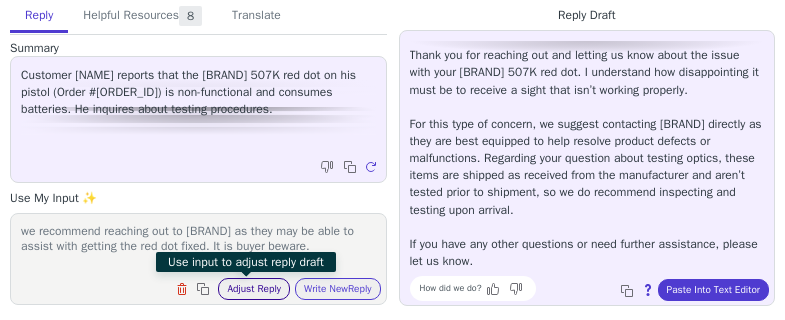 click on "Adjust Reply" at bounding box center [254, 289] 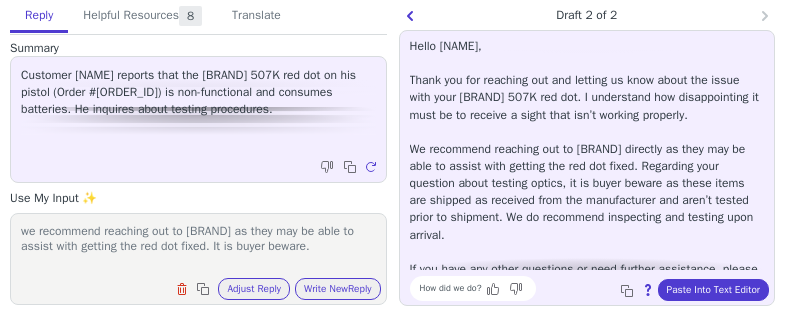 scroll, scrollTop: 0, scrollLeft: 0, axis: both 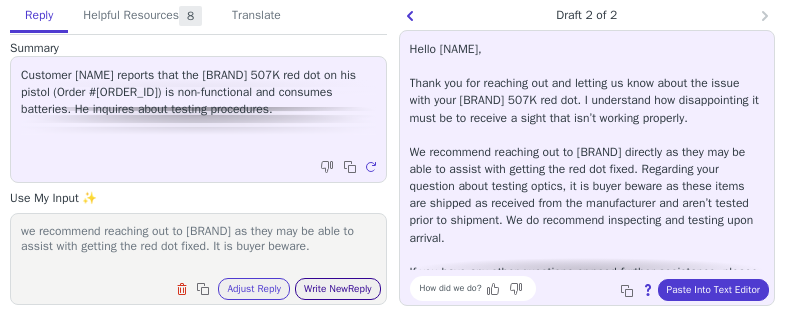 click on "Write New  Reply" at bounding box center (338, 289) 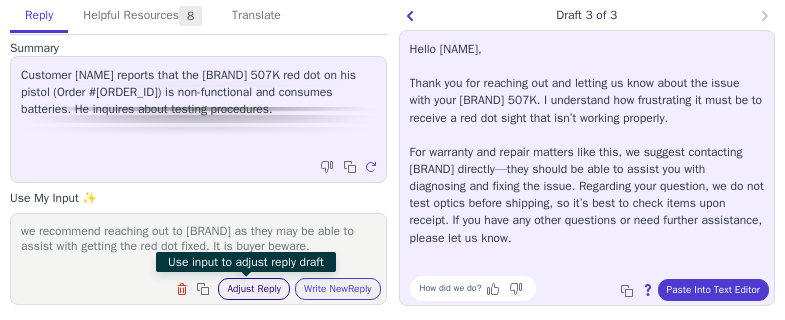 click on "Adjust Reply" at bounding box center [254, 289] 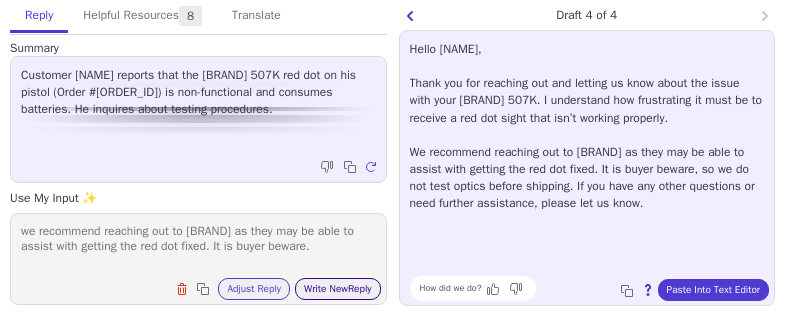 click on "Write New  Reply" at bounding box center [338, 289] 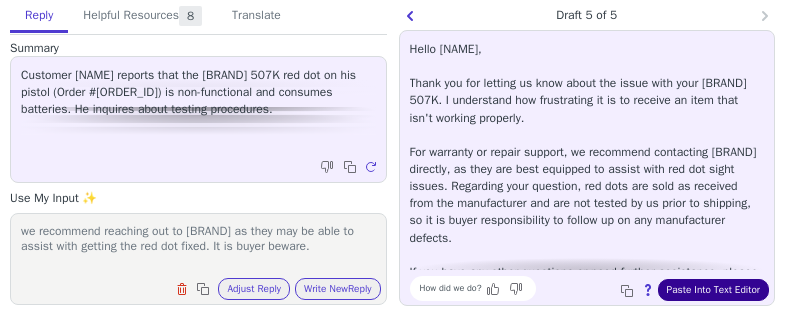 click on "Paste Into Text Editor" at bounding box center [713, 290] 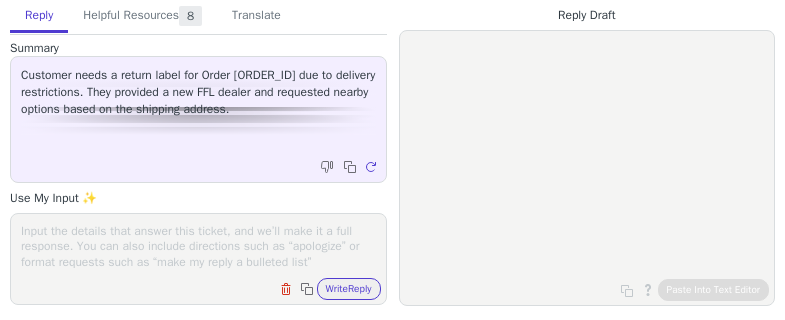 scroll, scrollTop: 0, scrollLeft: 0, axis: both 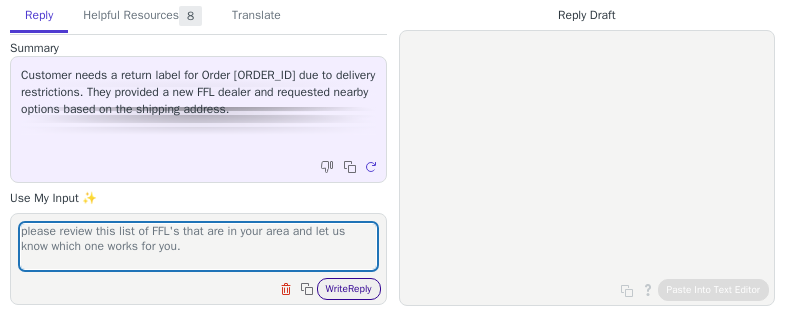 click on "Write  Reply" at bounding box center (349, 289) 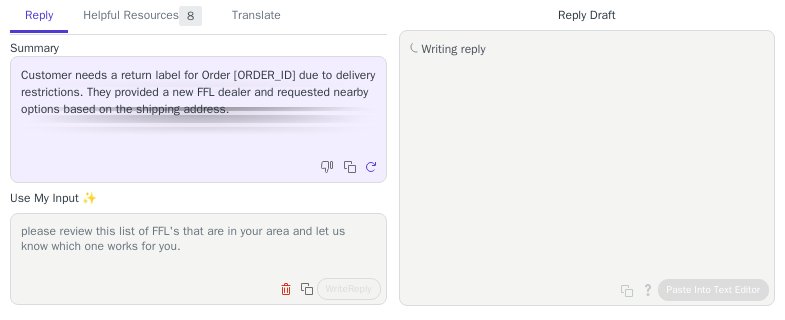 click on "please review this list of FFL's that are in your area and let us know which one works for you." at bounding box center [198, 246] 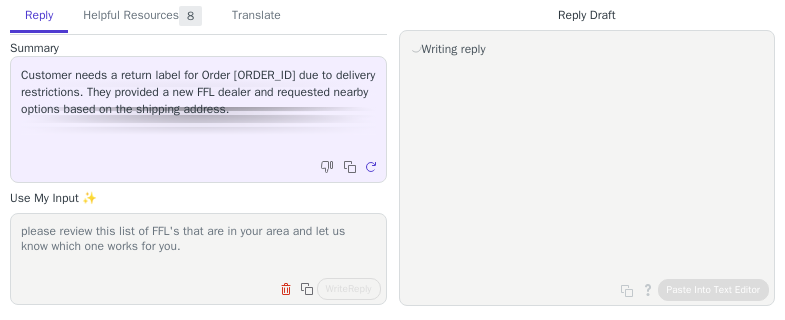 paste on "https://www.ffls.com/directory/mo/saint-louis" 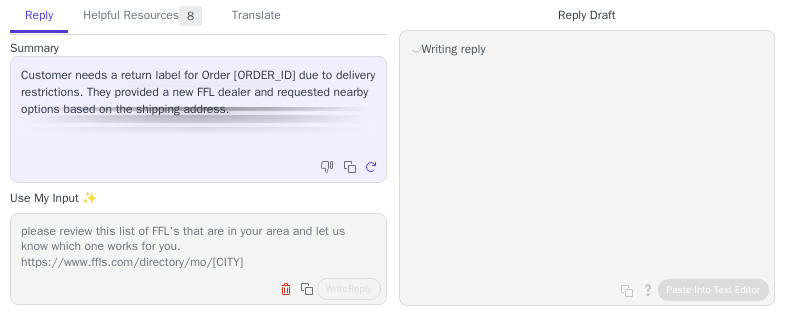 scroll, scrollTop: 1, scrollLeft: 0, axis: vertical 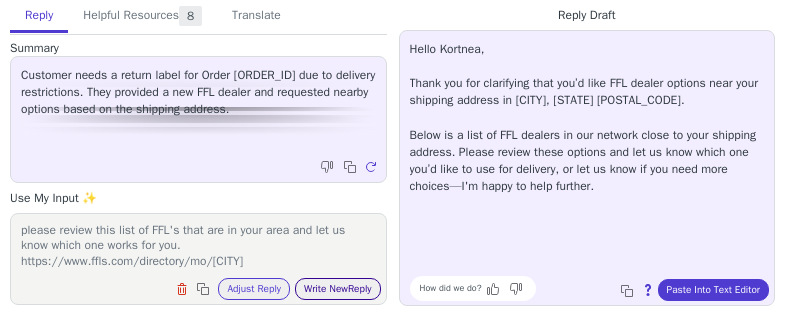 type on "please review this list of FFL's that are in your area and let us know which one works for you. https://www.ffls.com/directory/mo/saint-louis" 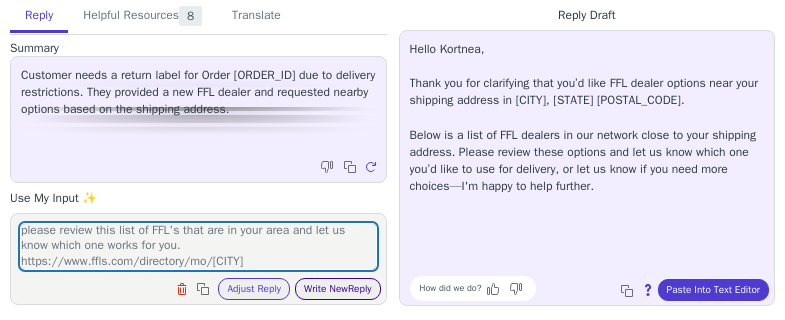 click on "Write New  Reply" at bounding box center [338, 289] 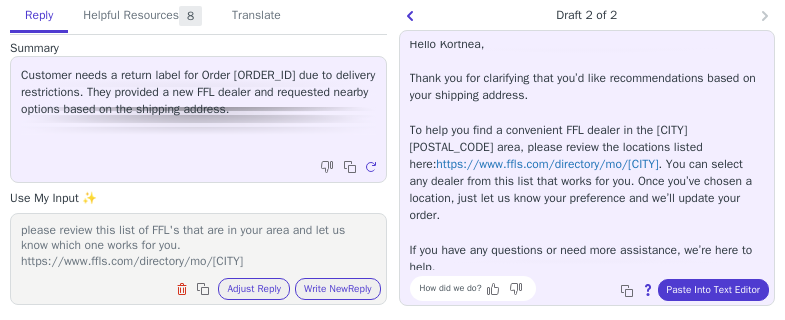 scroll, scrollTop: 0, scrollLeft: 0, axis: both 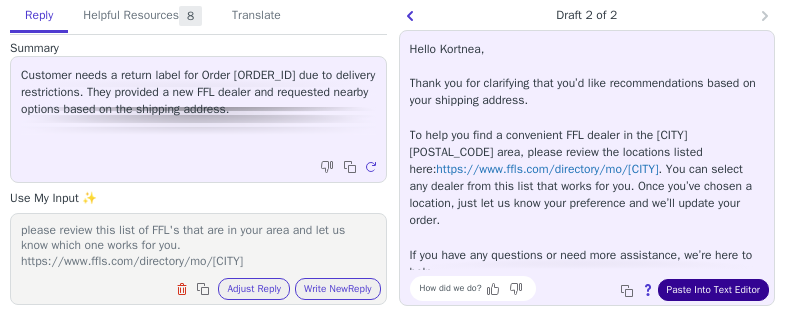 click on "Paste Into Text Editor" at bounding box center (713, 290) 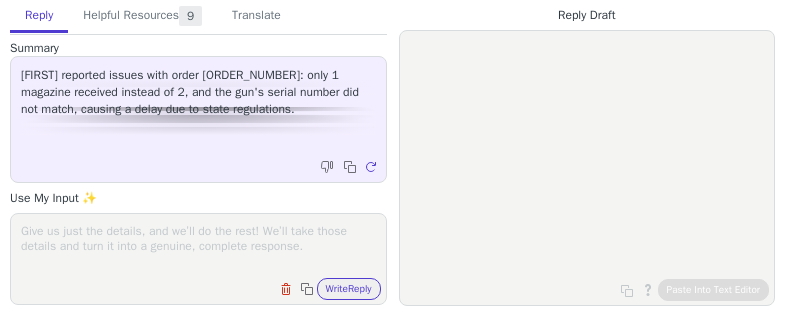 scroll, scrollTop: 0, scrollLeft: 0, axis: both 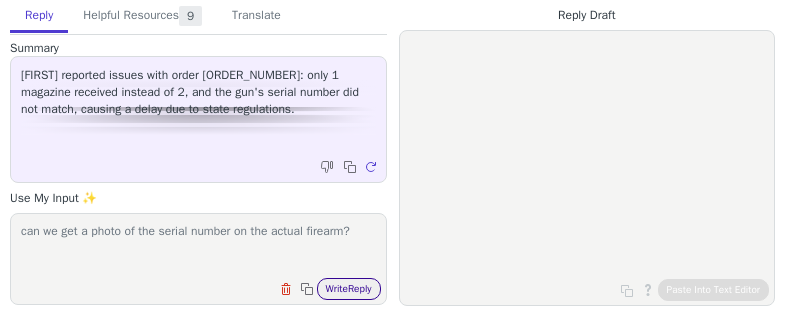type on "can we get a photo of the serial number on the actual firearm?" 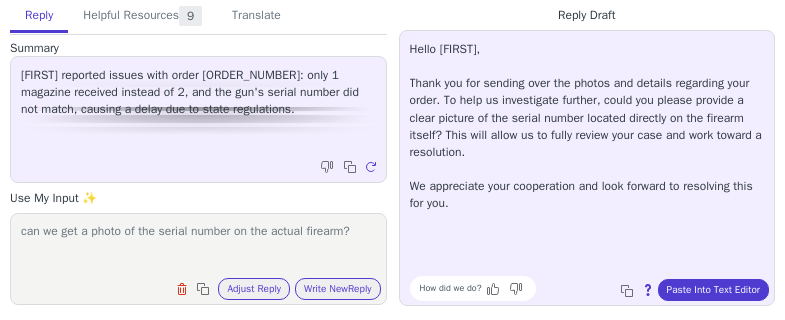 click on "Hello Fareed, Thank you for sending over the photos and details regarding your order. To help us investigate further, could you please provide a clear picture of the serial number located directly on the firearm itself? This will allow us to fully review your case and work toward a resolution. We appreciate your cooperation and look forward to resolving this for you." at bounding box center (587, 126) 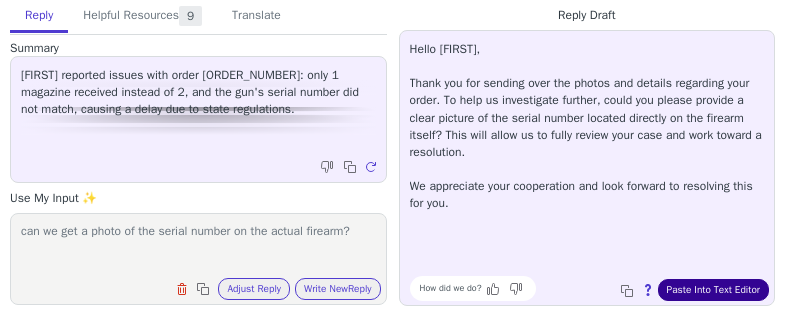 click on "Paste Into Text Editor" at bounding box center (713, 290) 